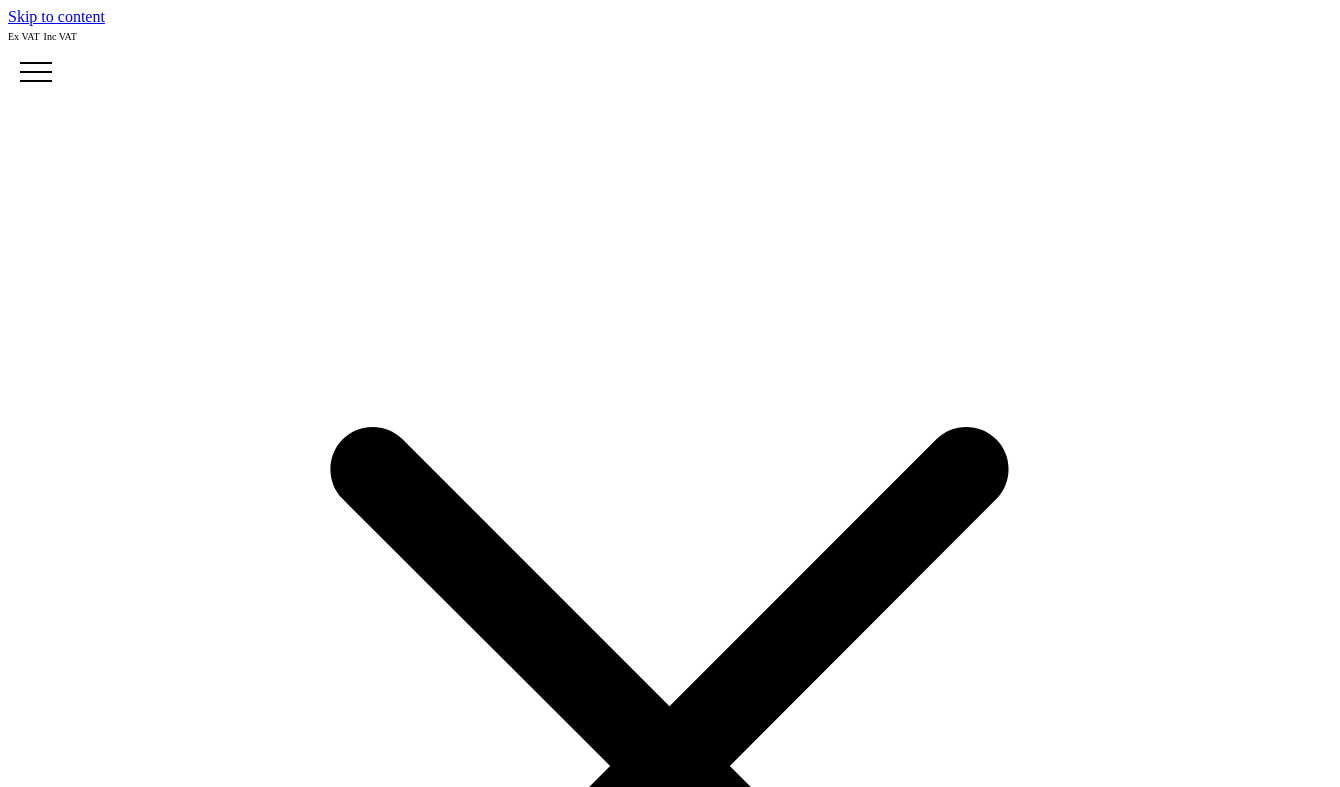 scroll, scrollTop: 155, scrollLeft: 1, axis: both 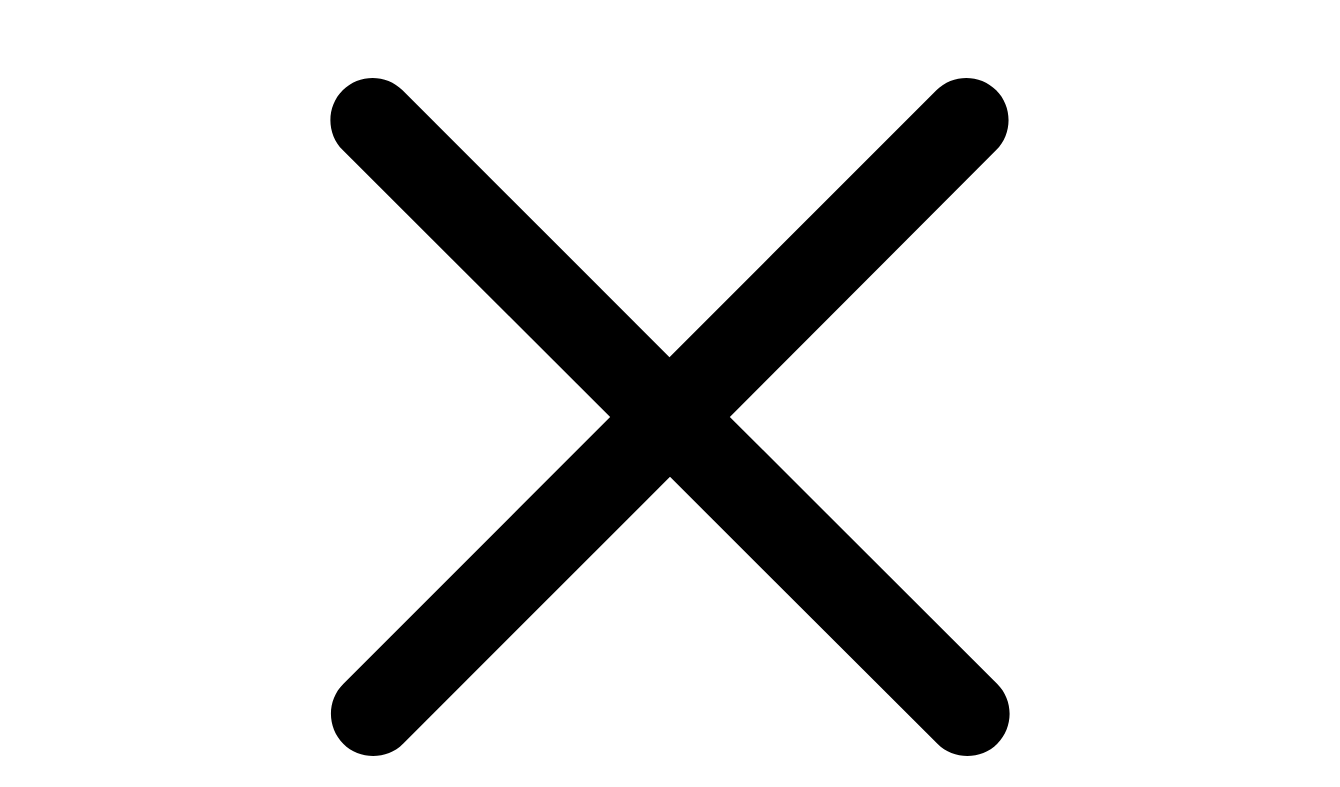 click on "Headwear" at bounding box center (80, 19207) 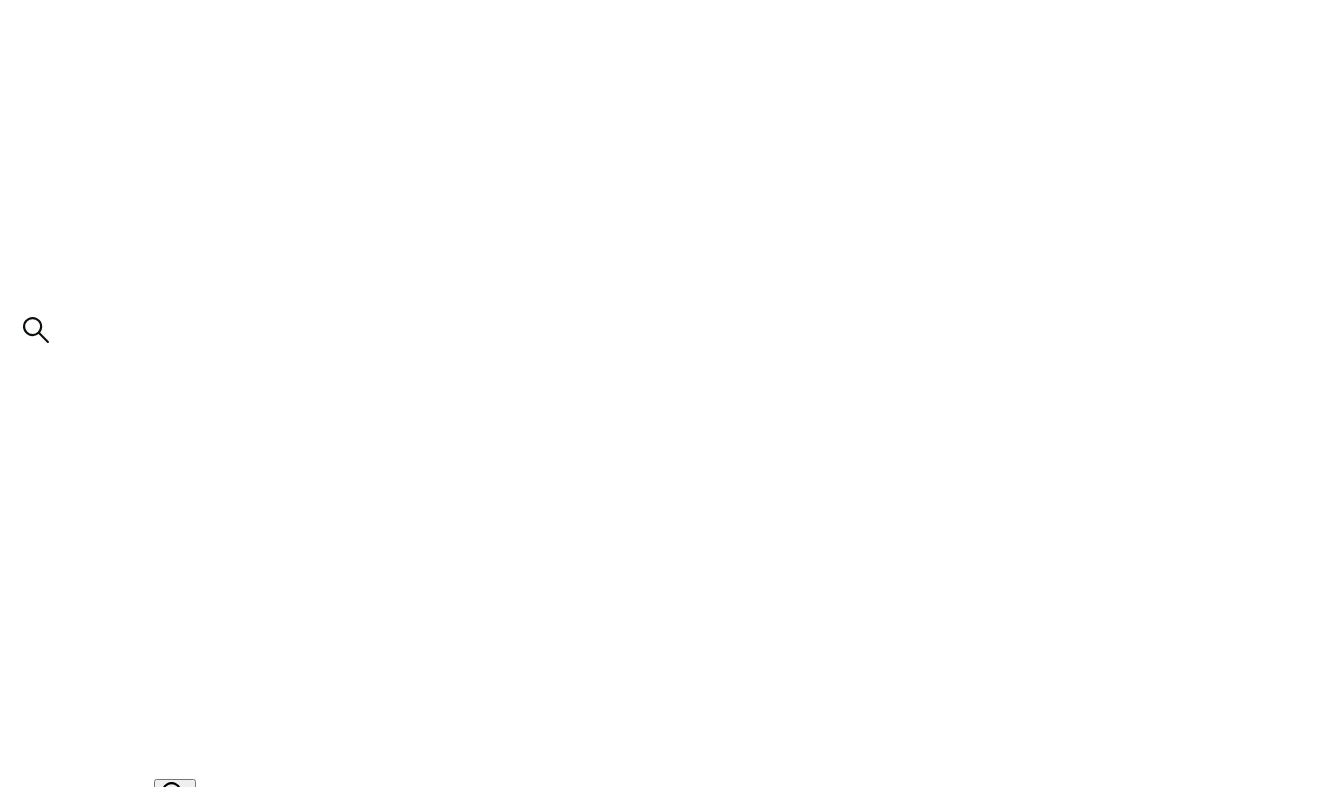 scroll, scrollTop: 1131, scrollLeft: 0, axis: vertical 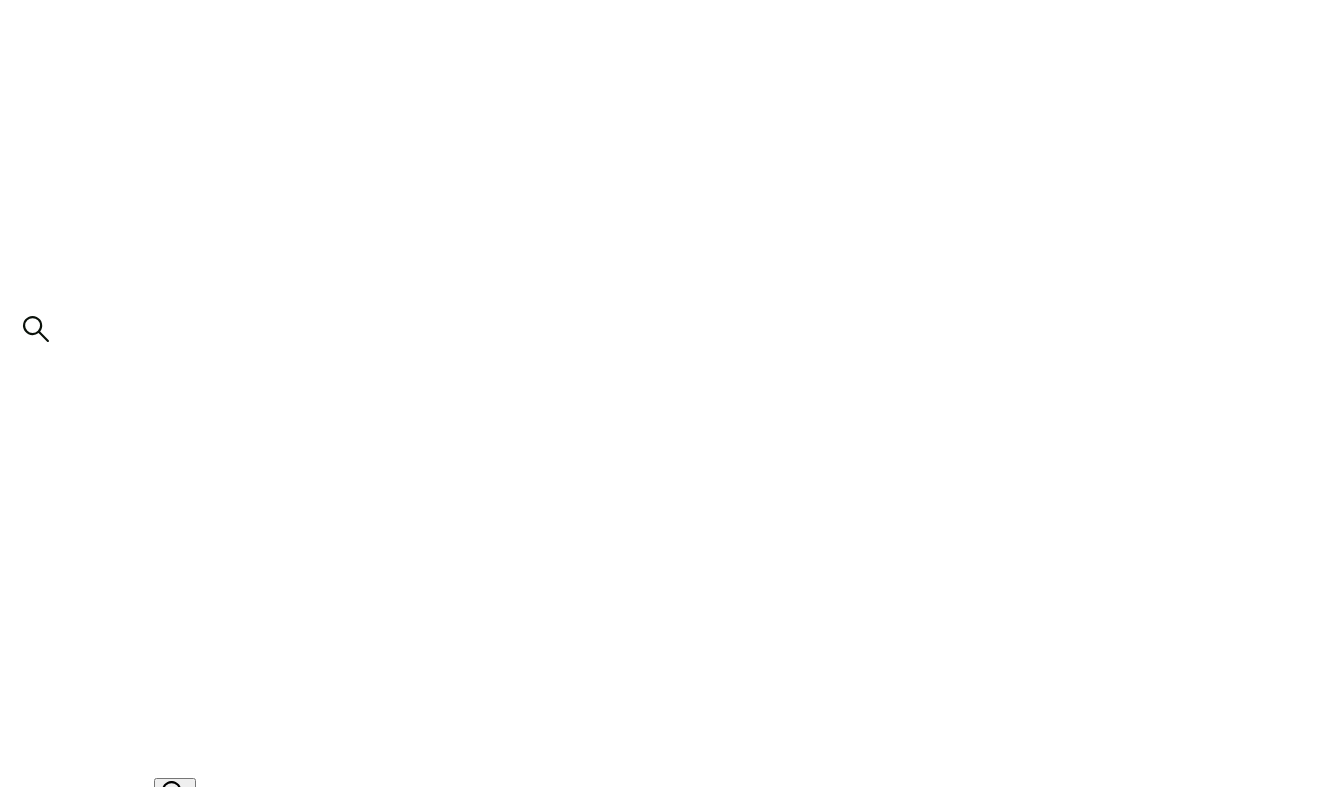 click at bounding box center [99, 20845] 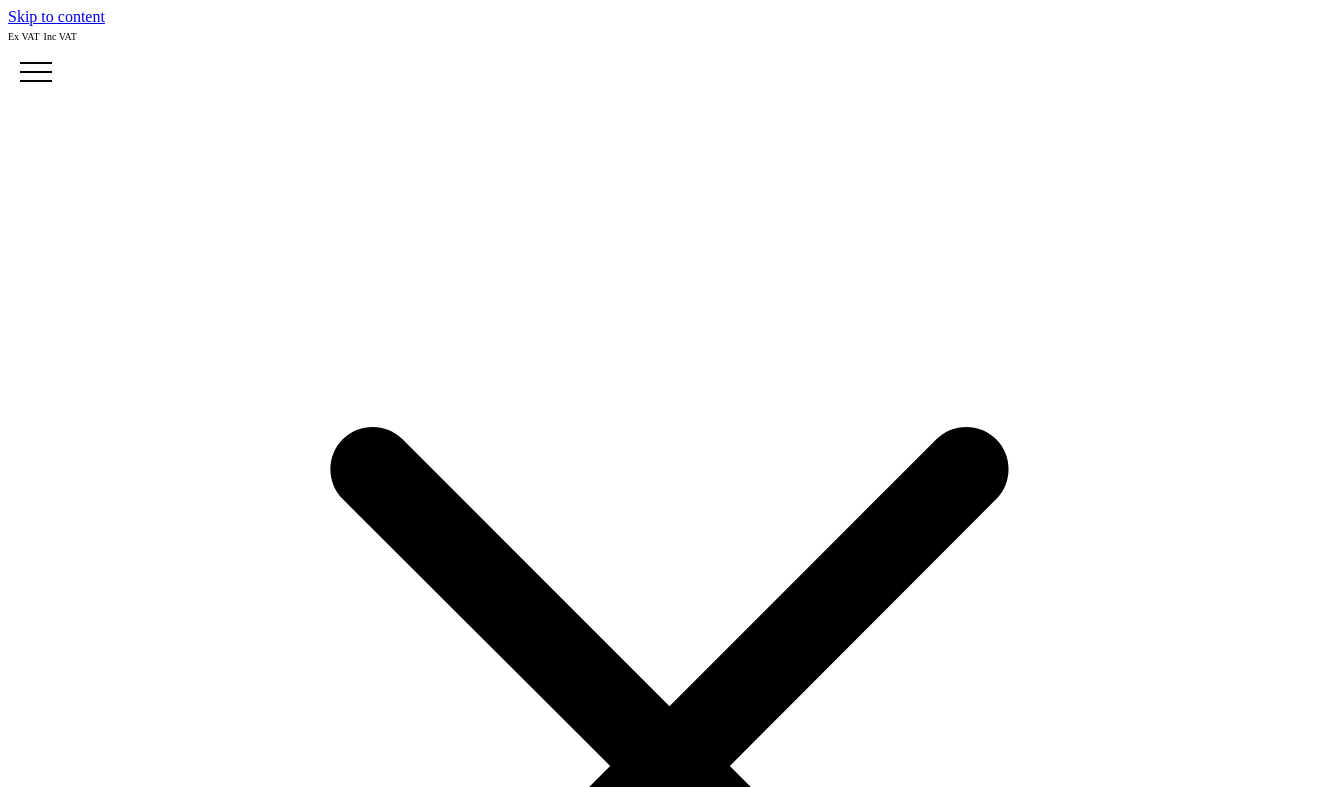 scroll, scrollTop: 0, scrollLeft: 0, axis: both 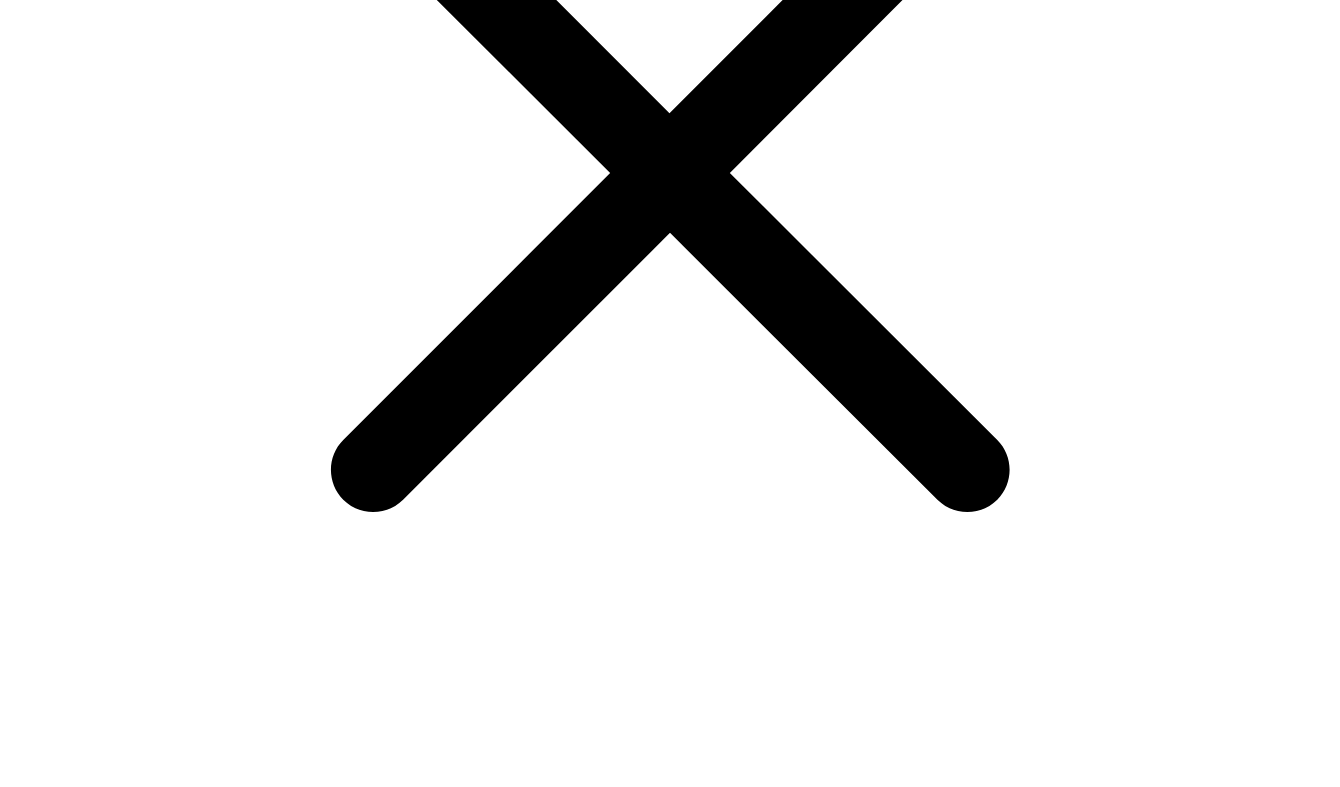 click on "choose your colour" at bounding box center [69, 20618] 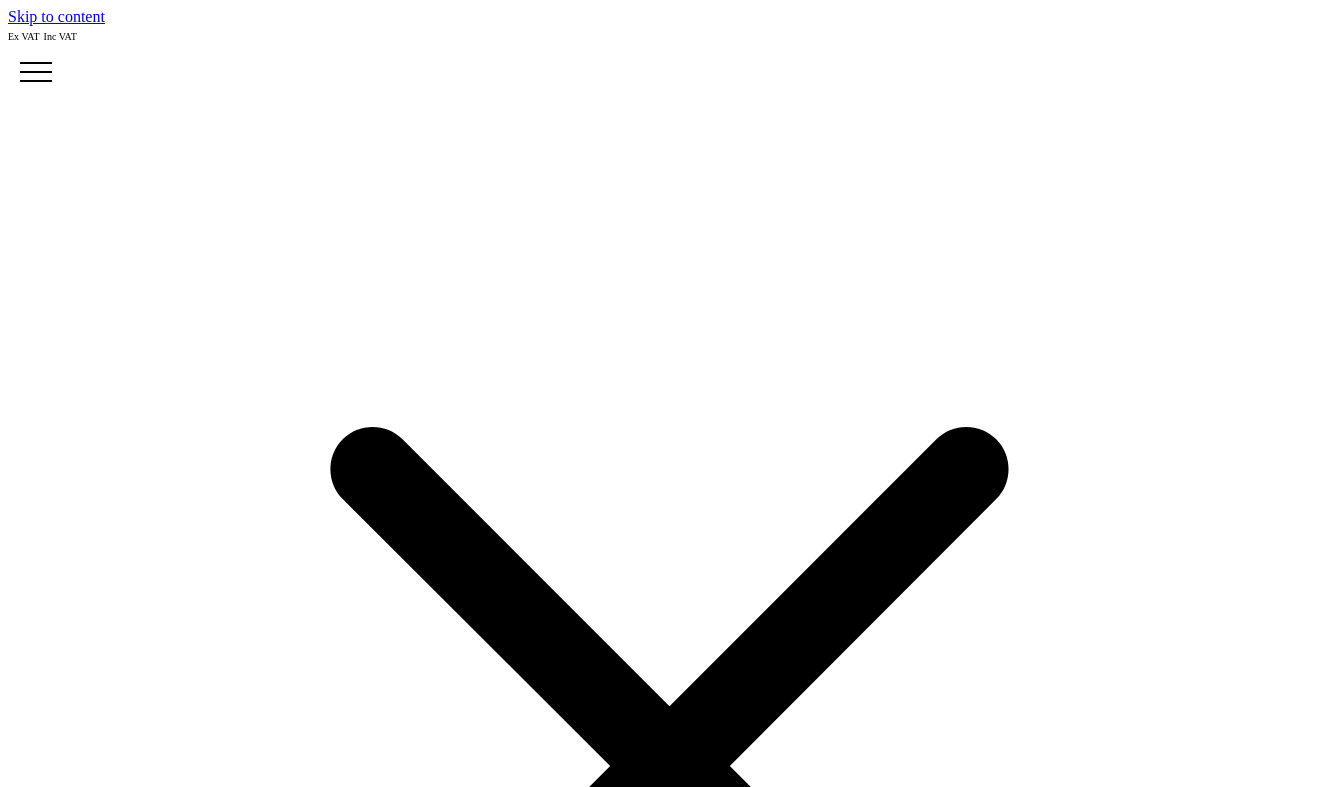 scroll, scrollTop: 1131, scrollLeft: 0, axis: vertical 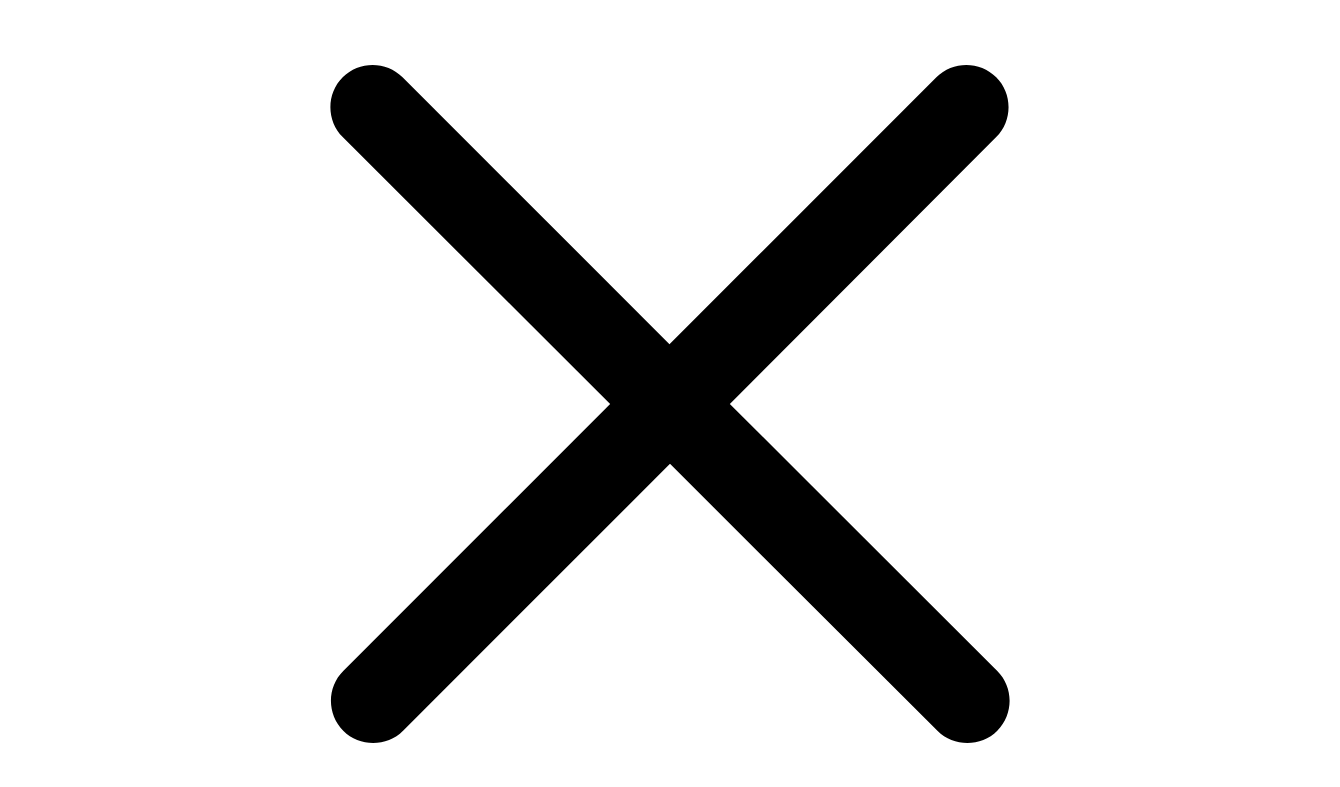 click on "choose your colour" at bounding box center [69, 20826] 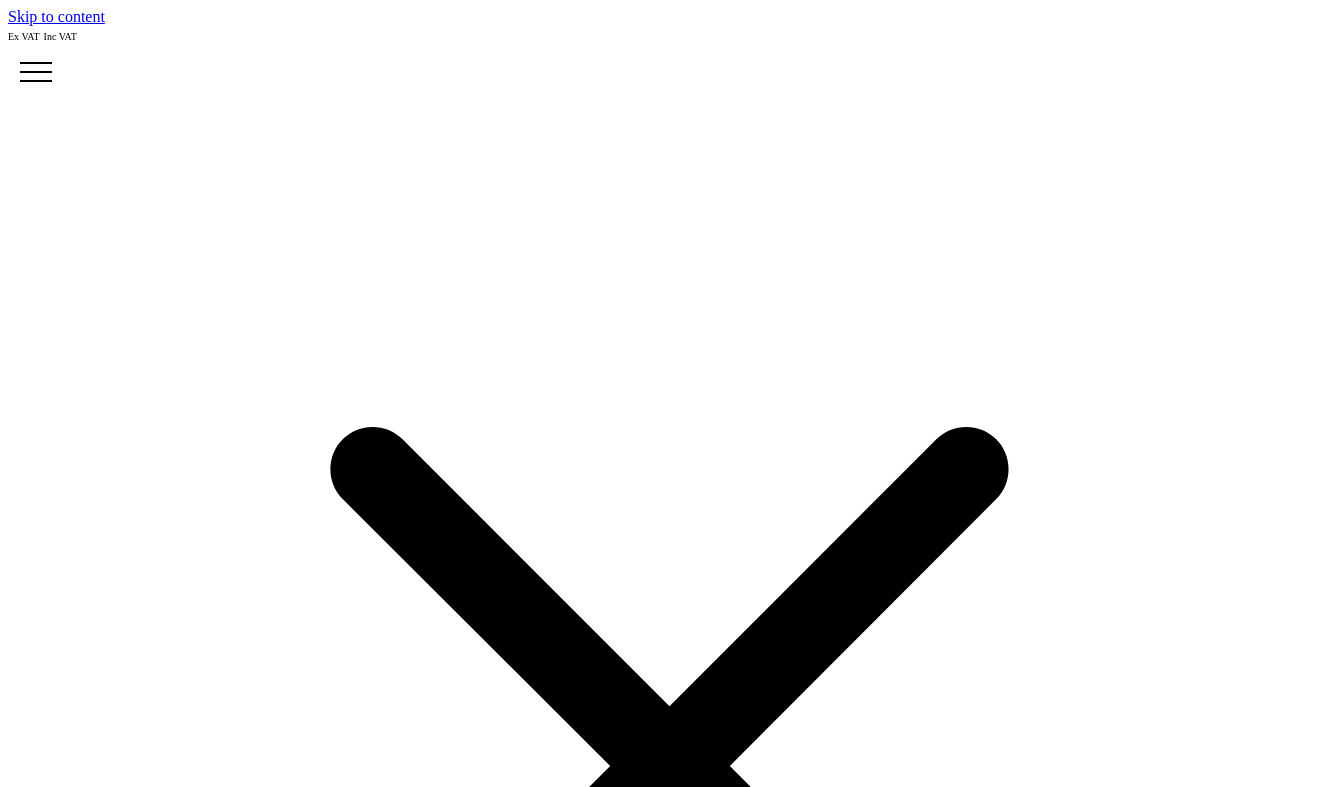 scroll, scrollTop: 349, scrollLeft: 0, axis: vertical 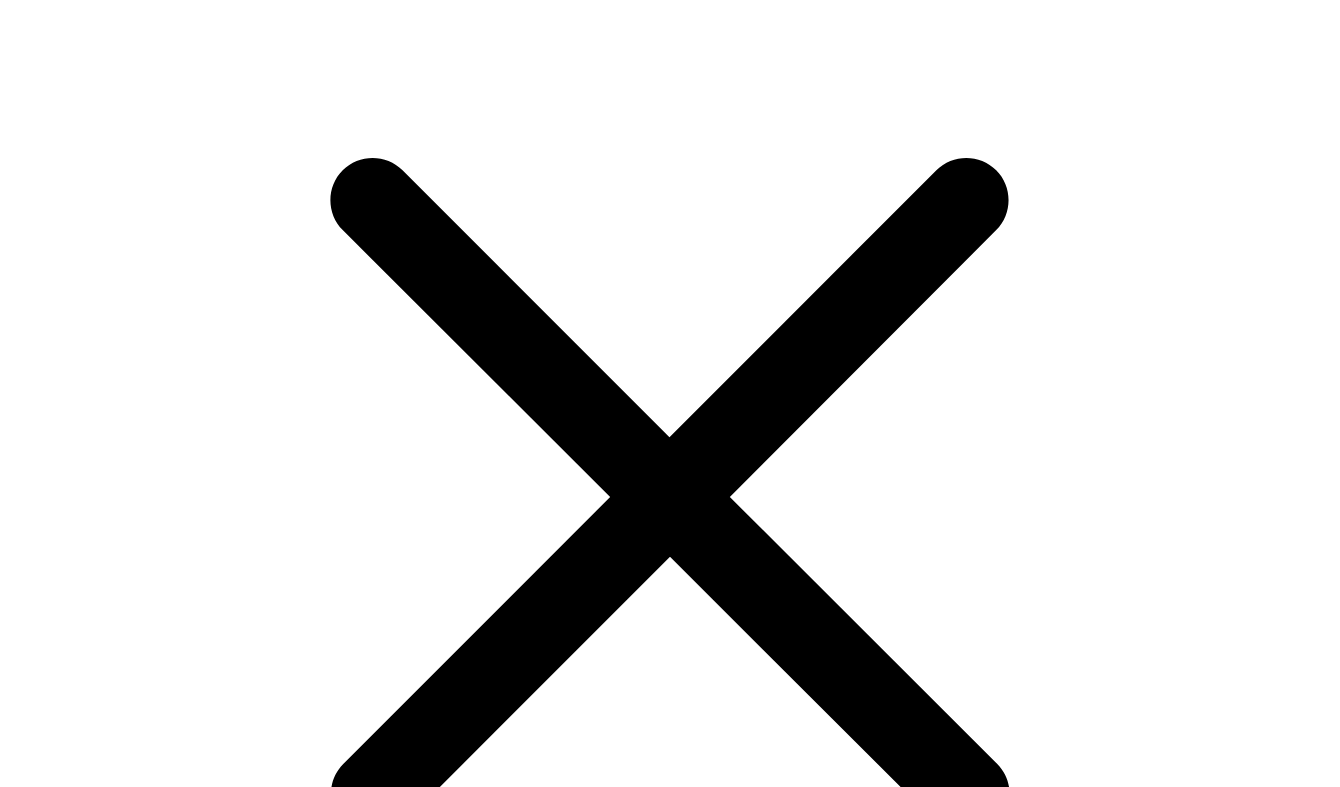 click on "Headwear" at bounding box center [80, 19287] 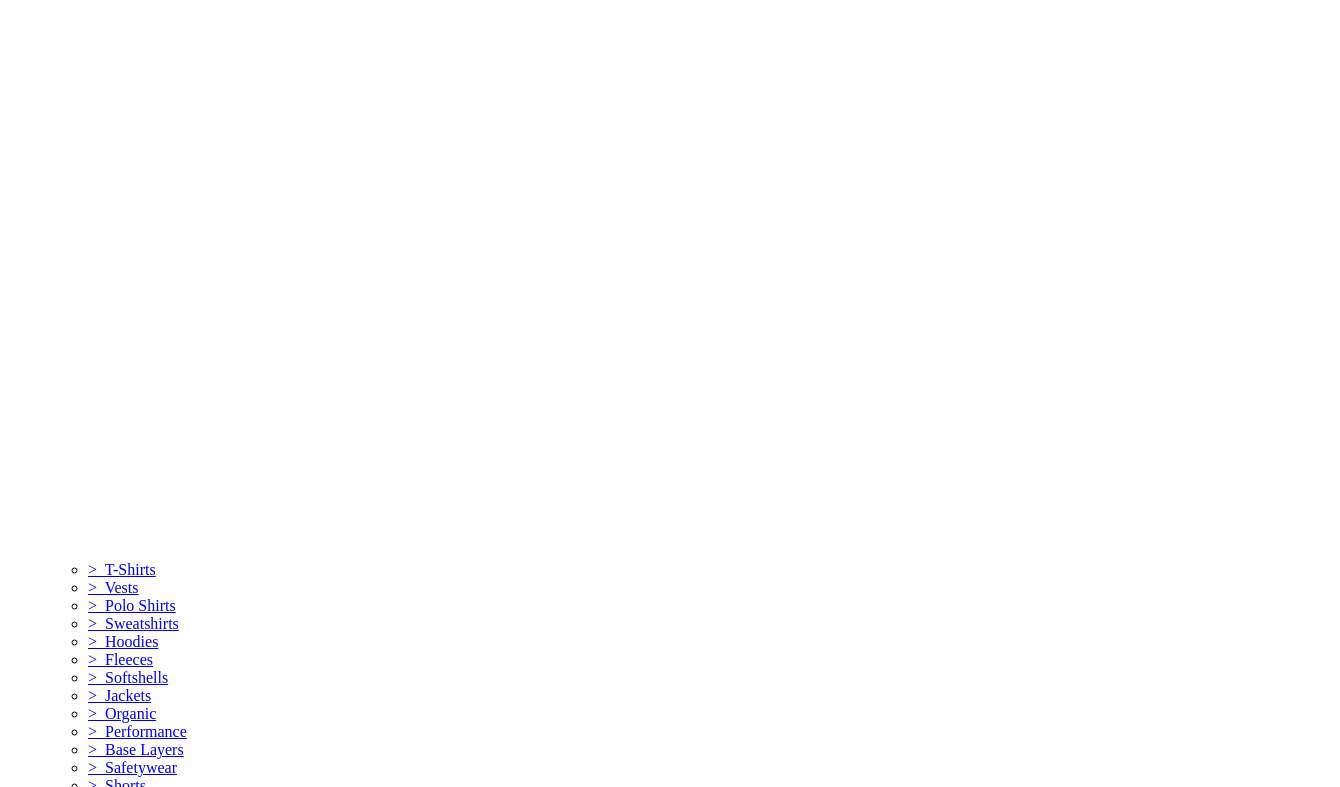 scroll, scrollTop: 4407, scrollLeft: 0, axis: vertical 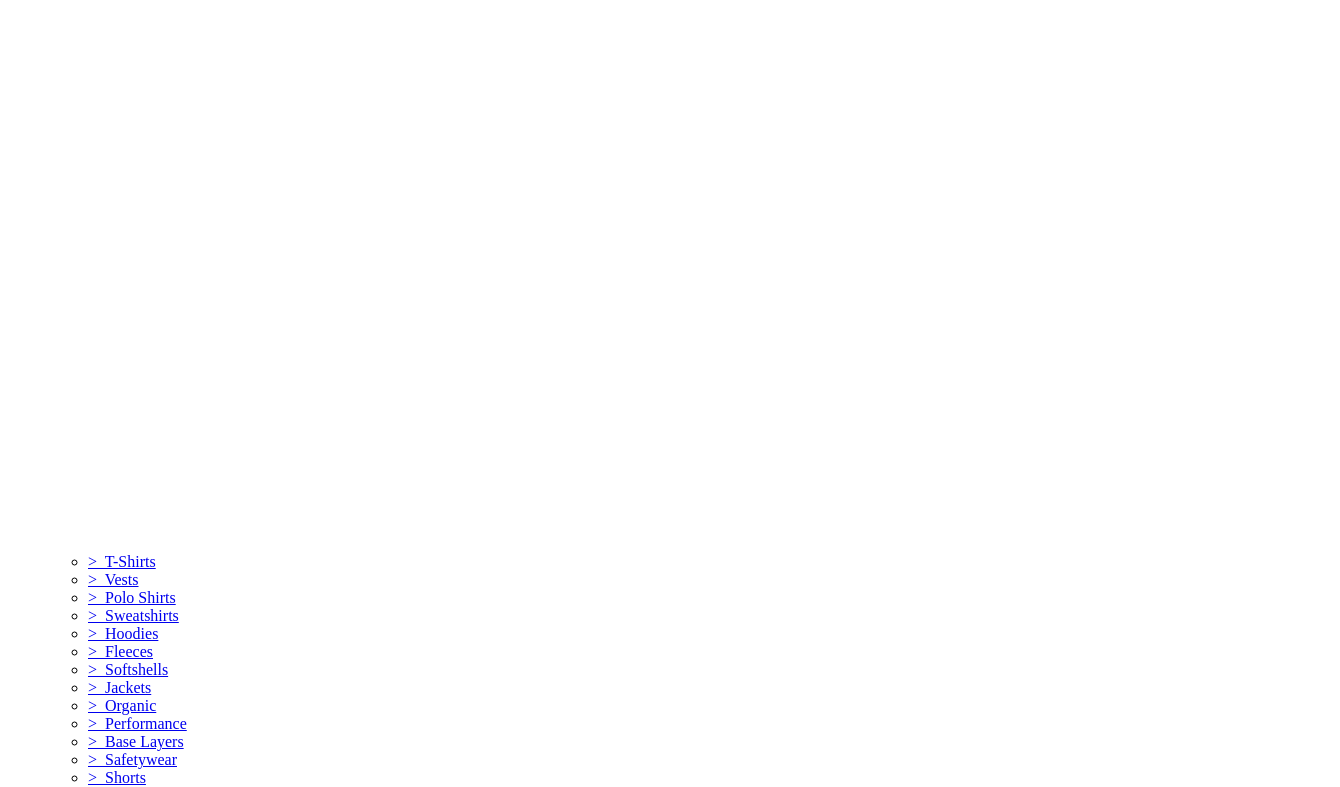 click on "2" at bounding box center [52, 18340] 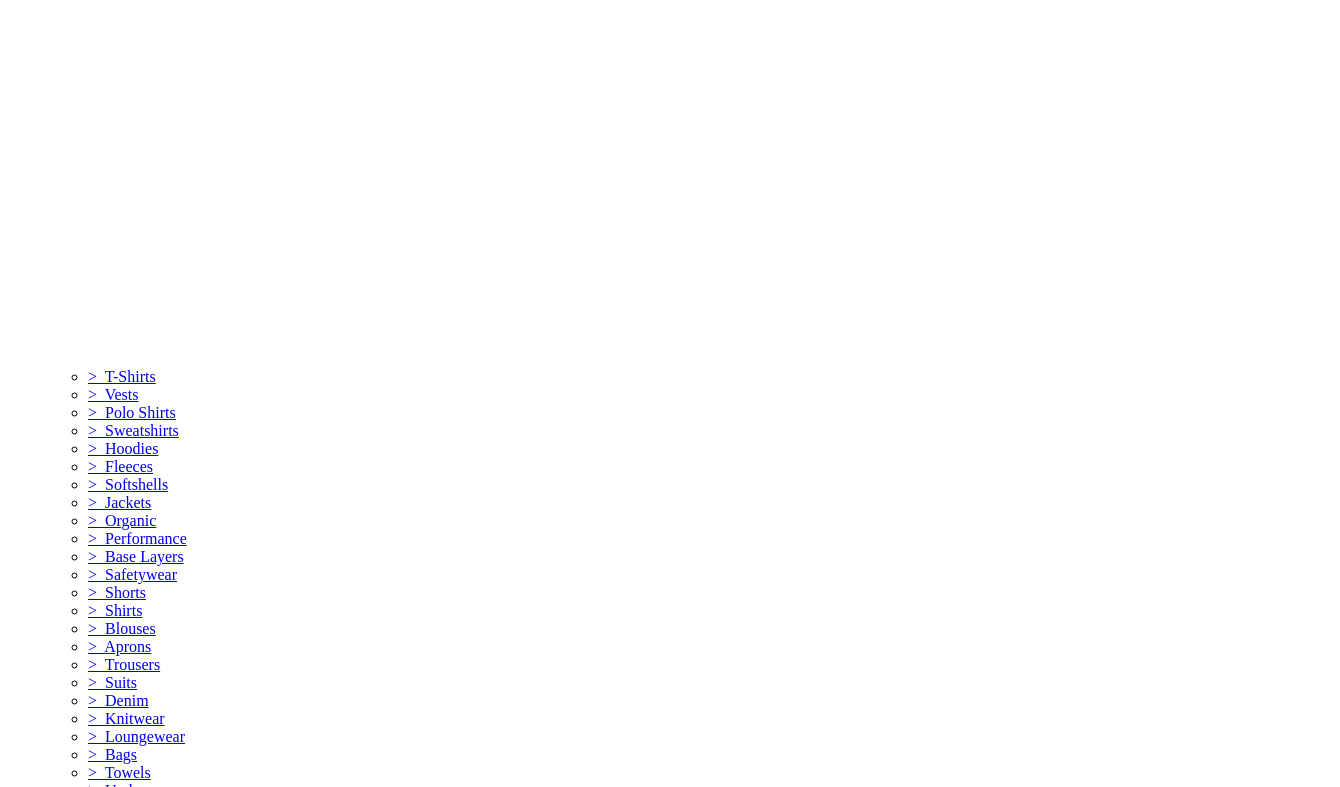 scroll, scrollTop: 4609, scrollLeft: 0, axis: vertical 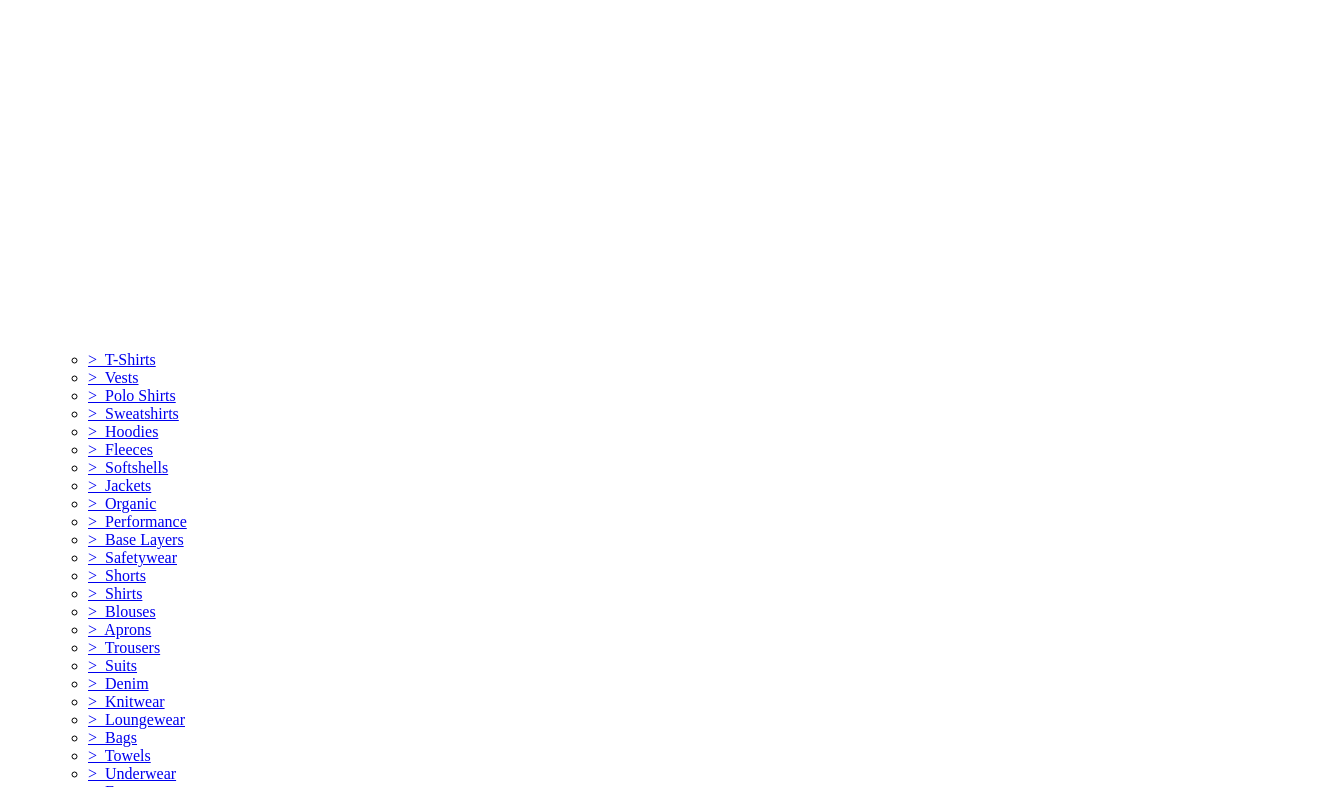 click on "3" at bounding box center [52, 18156] 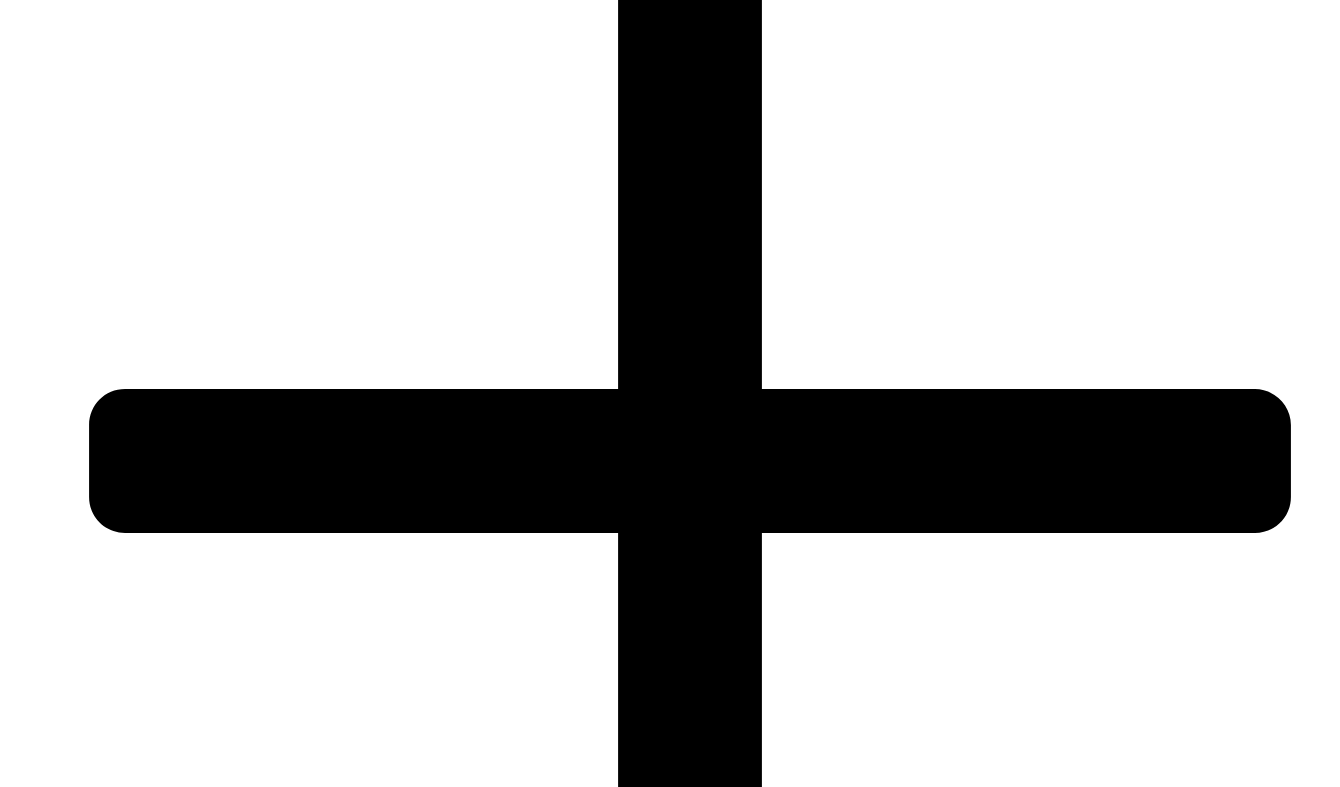 scroll, scrollTop: 2567, scrollLeft: 0, axis: vertical 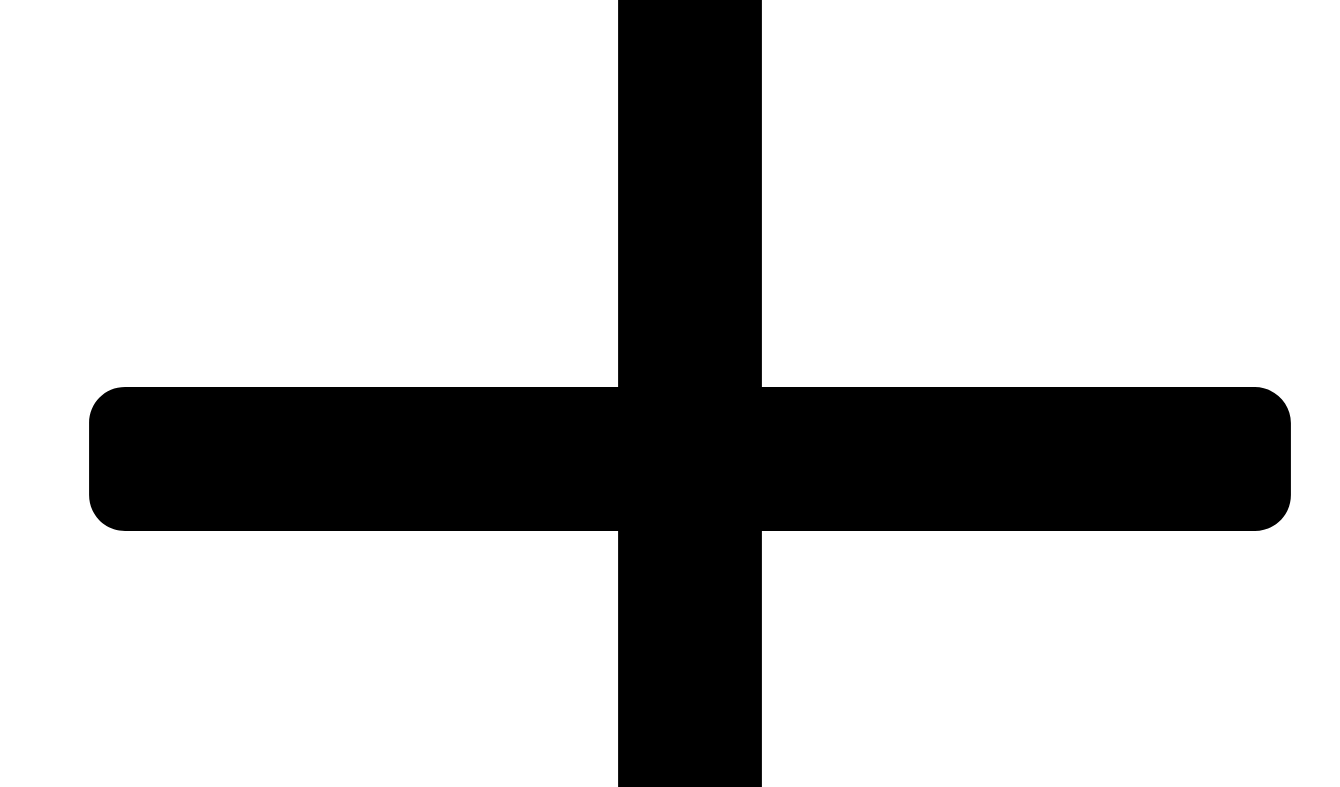 click on "Beechfield" at bounding box center [221, 19732] 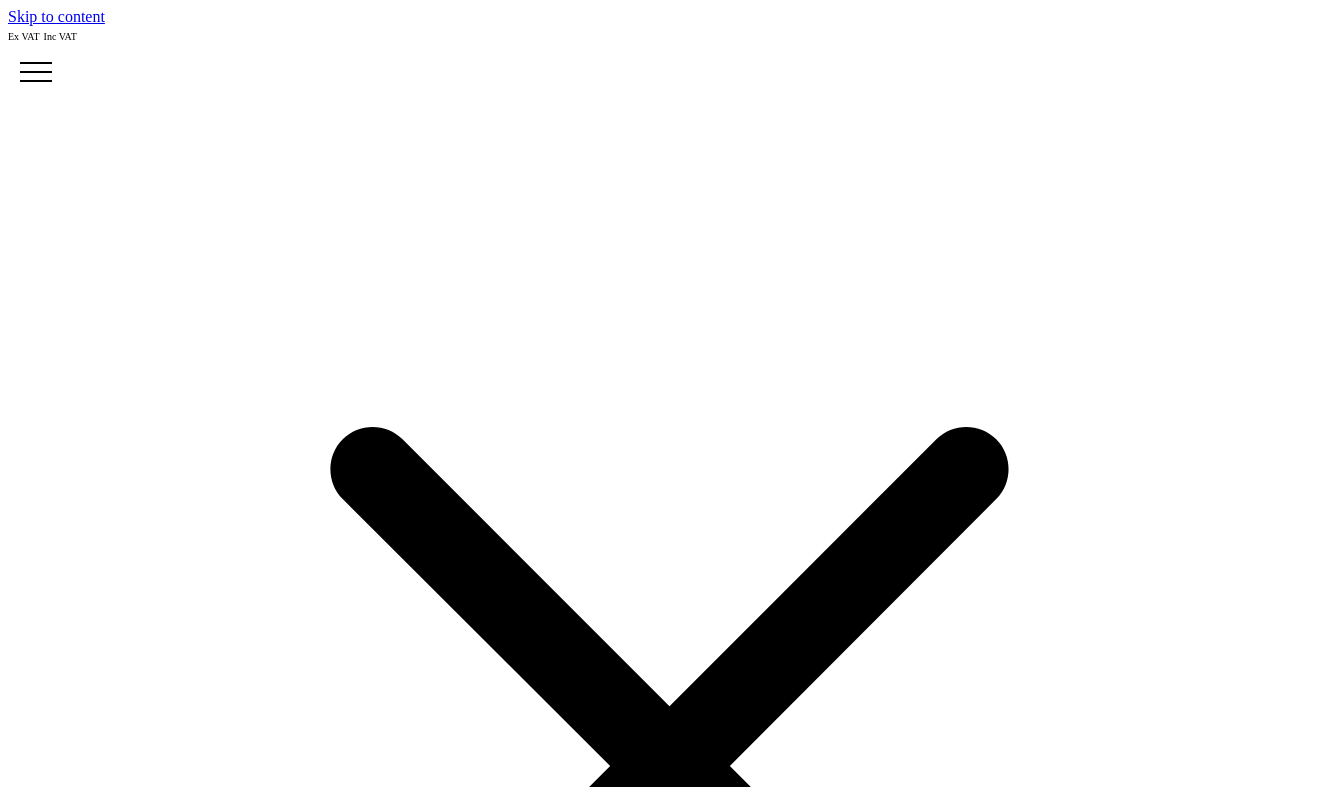 scroll, scrollTop: 0, scrollLeft: 0, axis: both 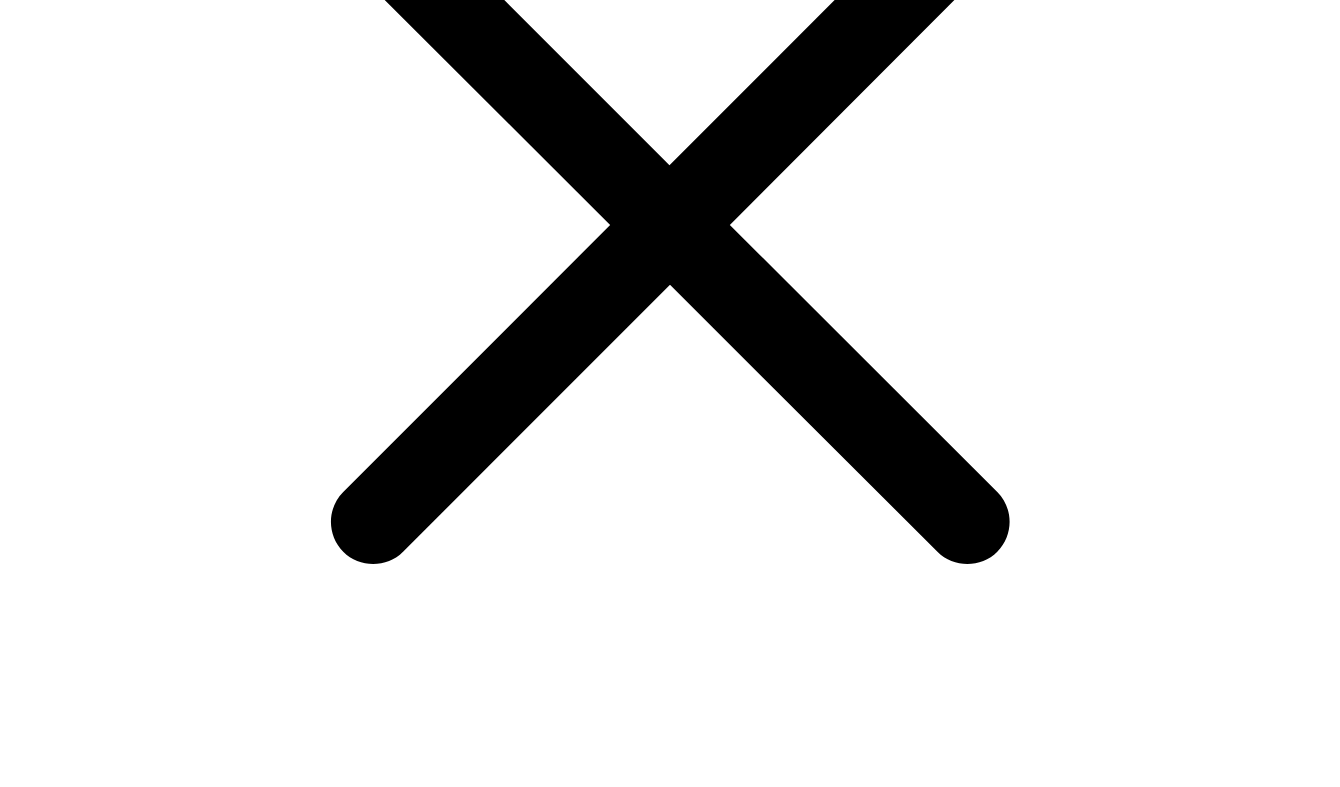 click on "choose your colour" at bounding box center (69, 20670) 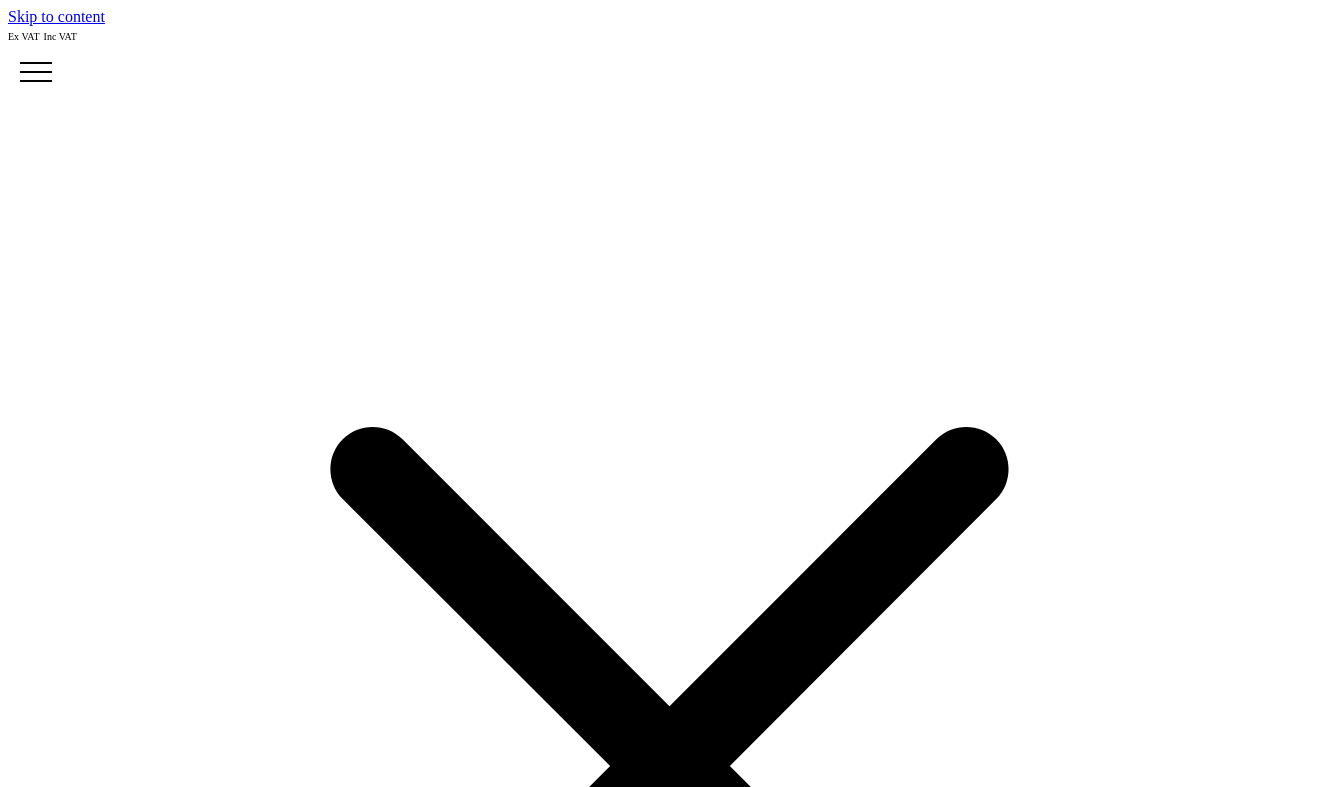 scroll, scrollTop: 2567, scrollLeft: 0, axis: vertical 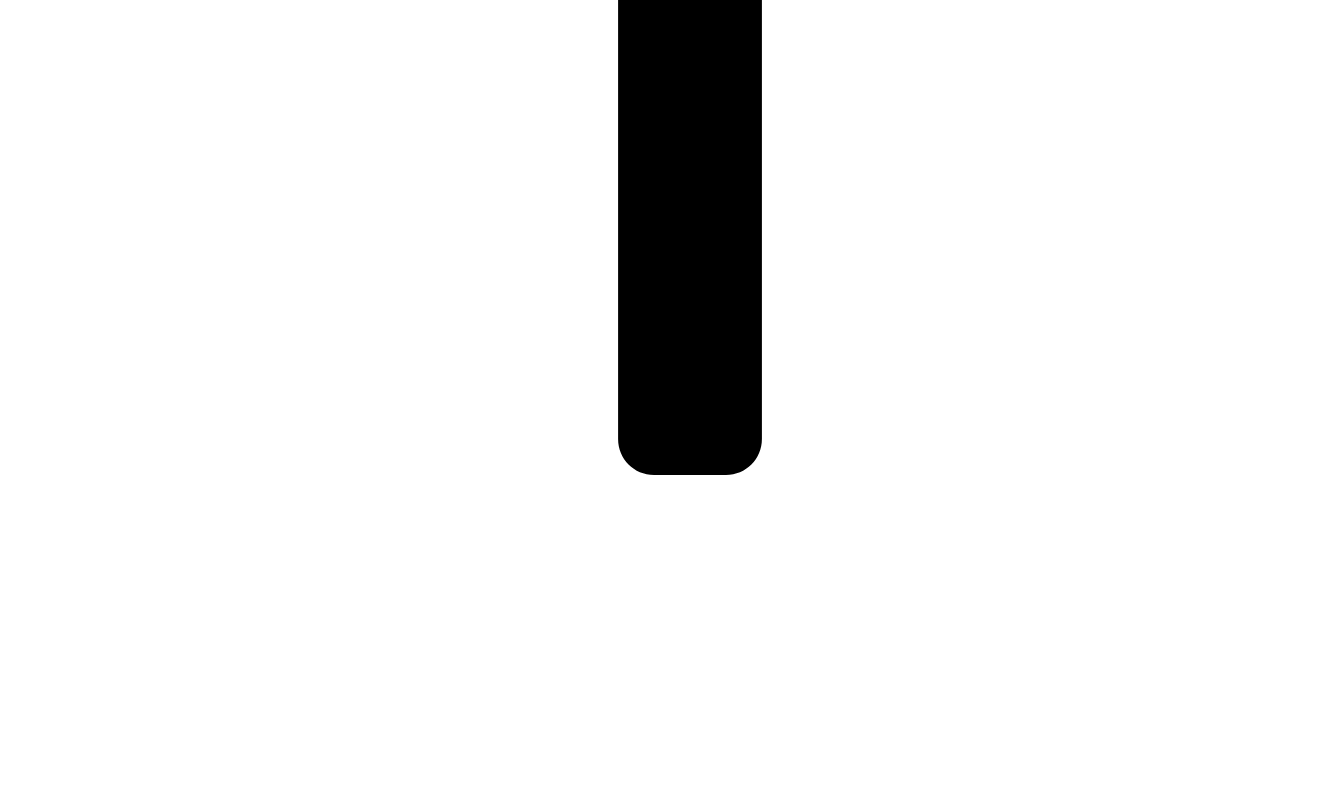 click at bounding box center (96, 19220) 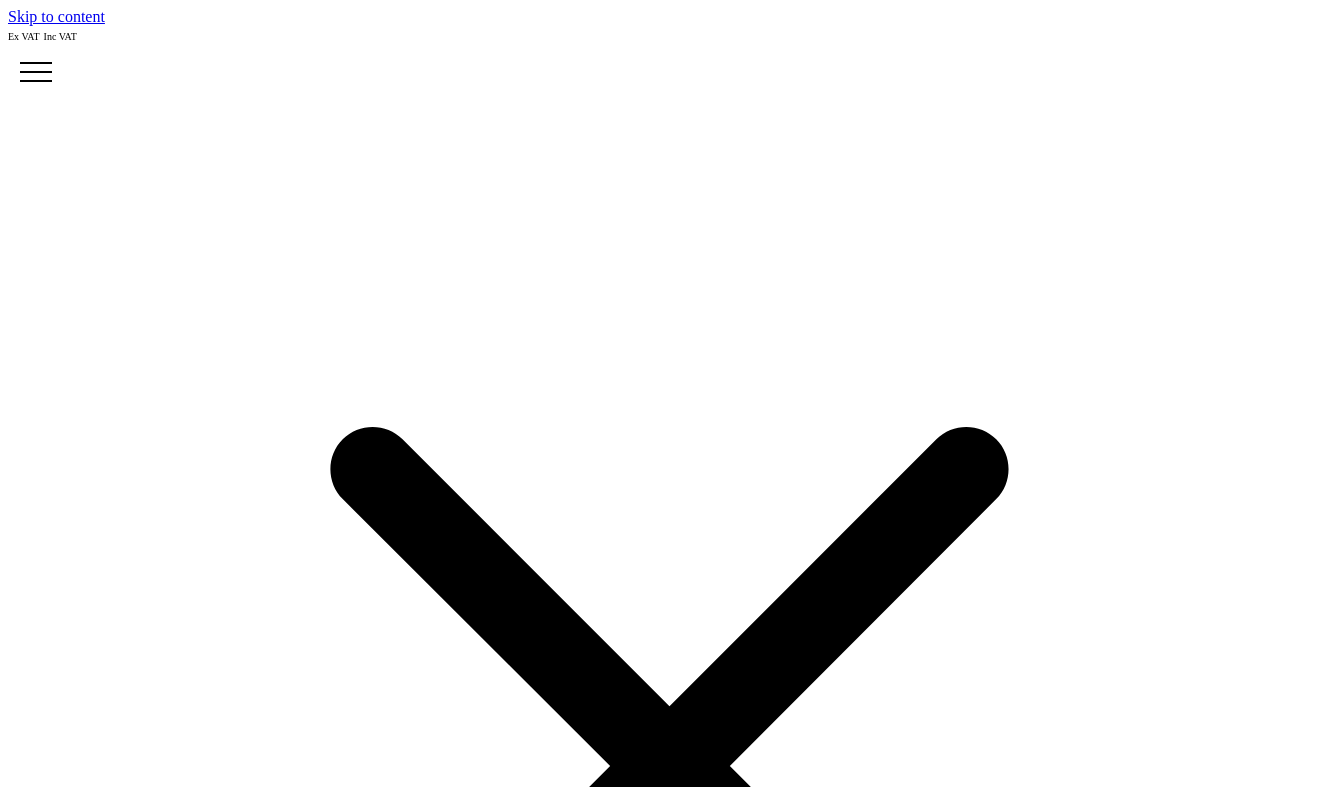 scroll, scrollTop: 0, scrollLeft: 0, axis: both 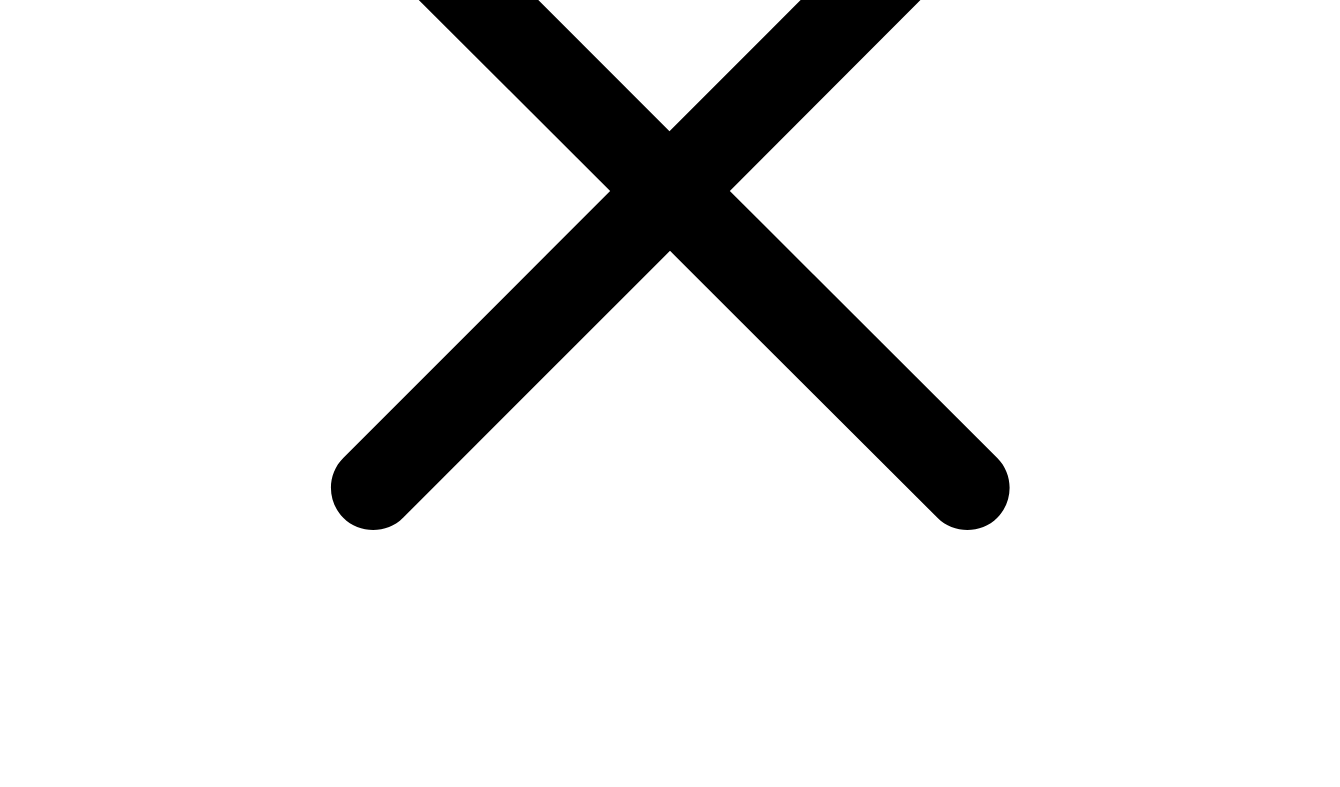 click on "choose your colour" at bounding box center [69, 20672] 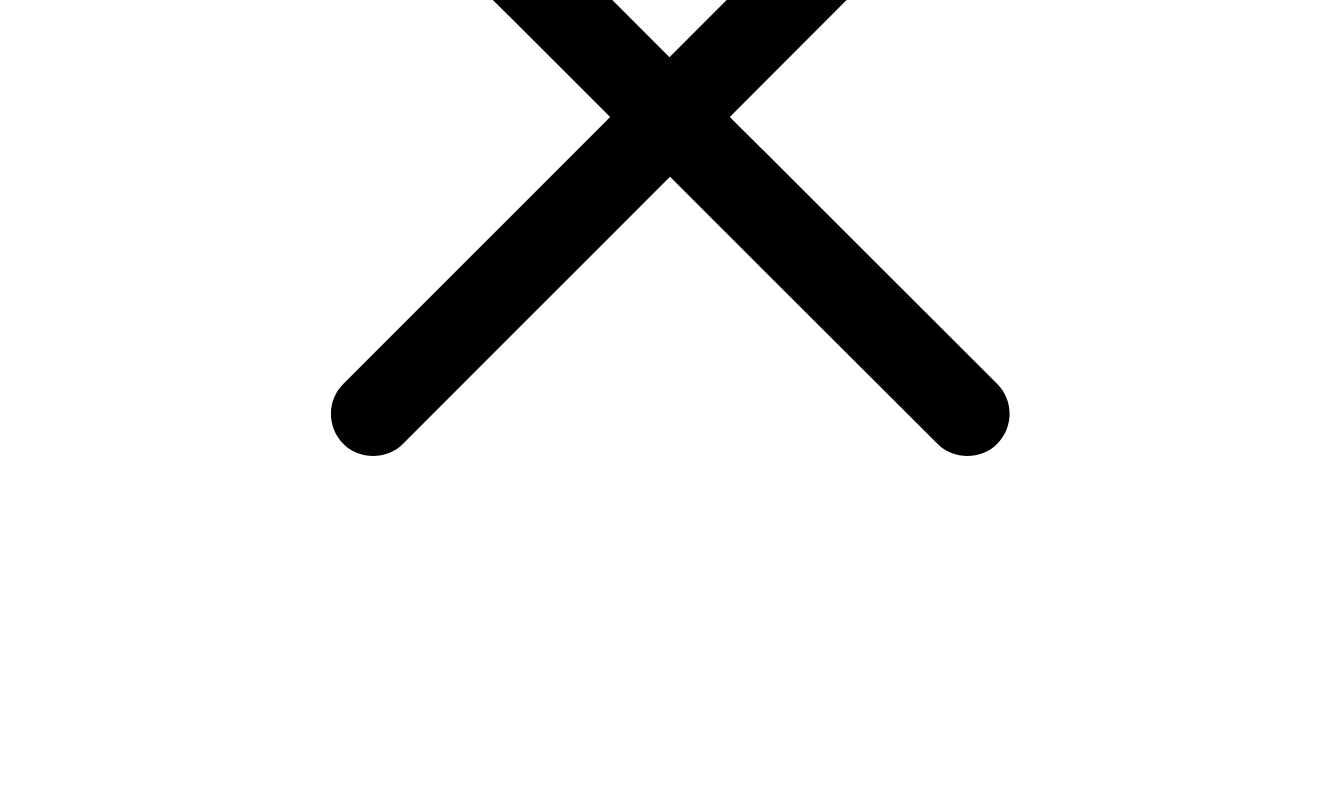 scroll, scrollTop: 695, scrollLeft: 0, axis: vertical 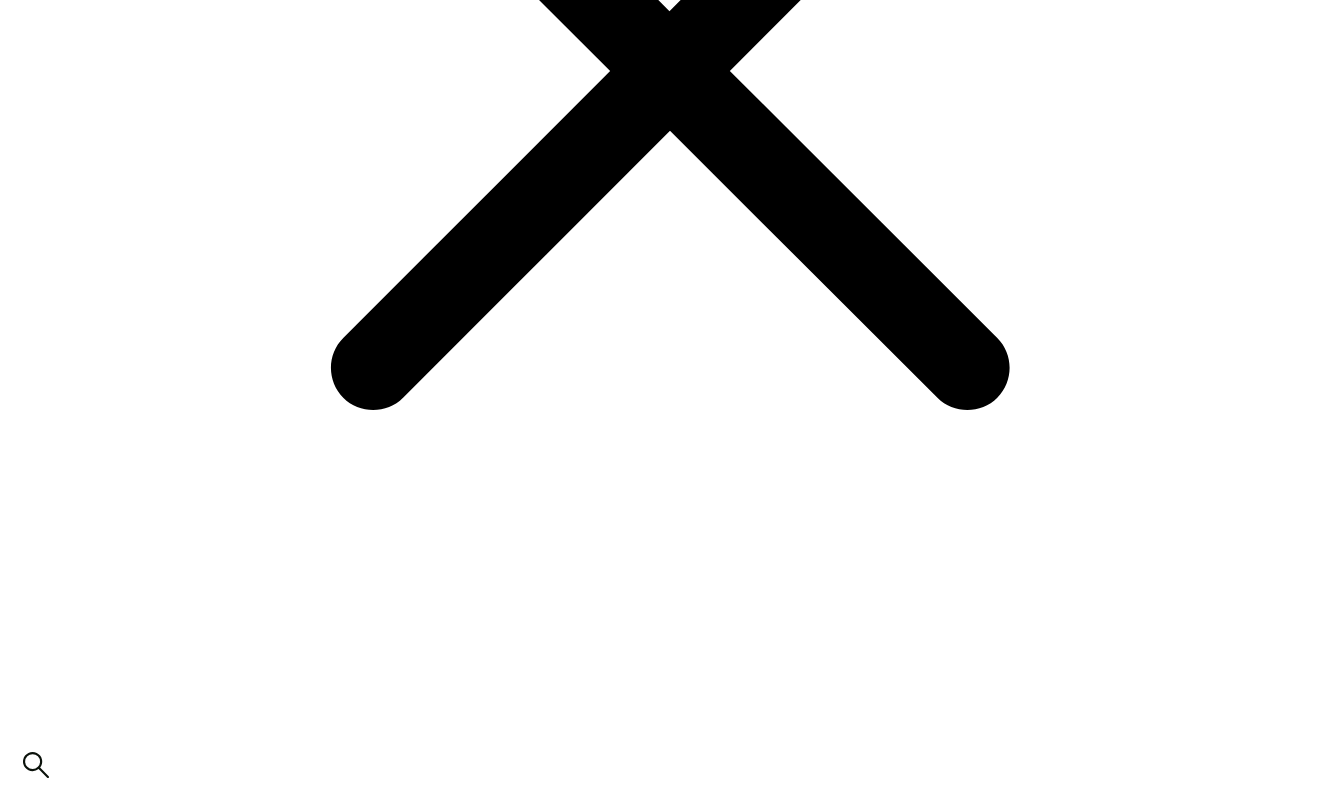click on "attach artwork / logo" at bounding box center [69, 20552] 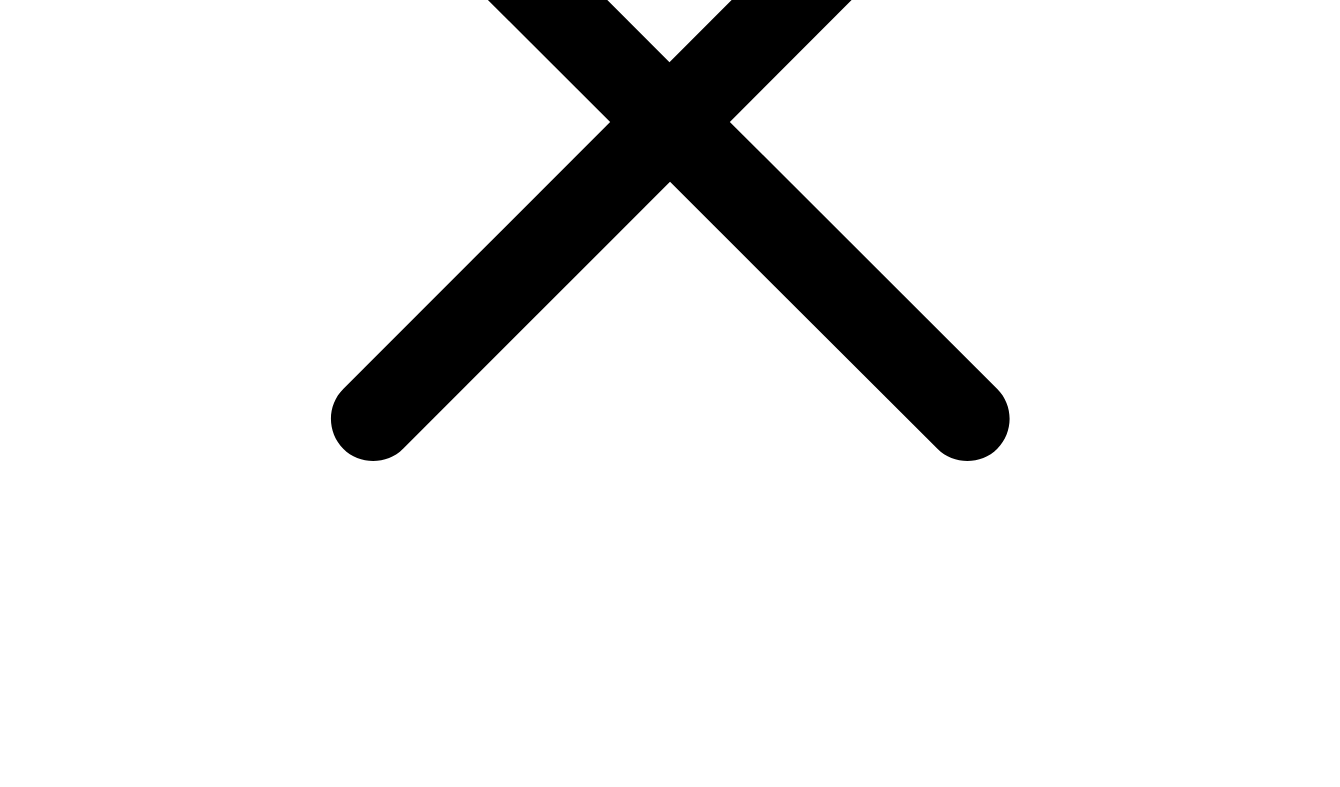 scroll, scrollTop: 685, scrollLeft: 0, axis: vertical 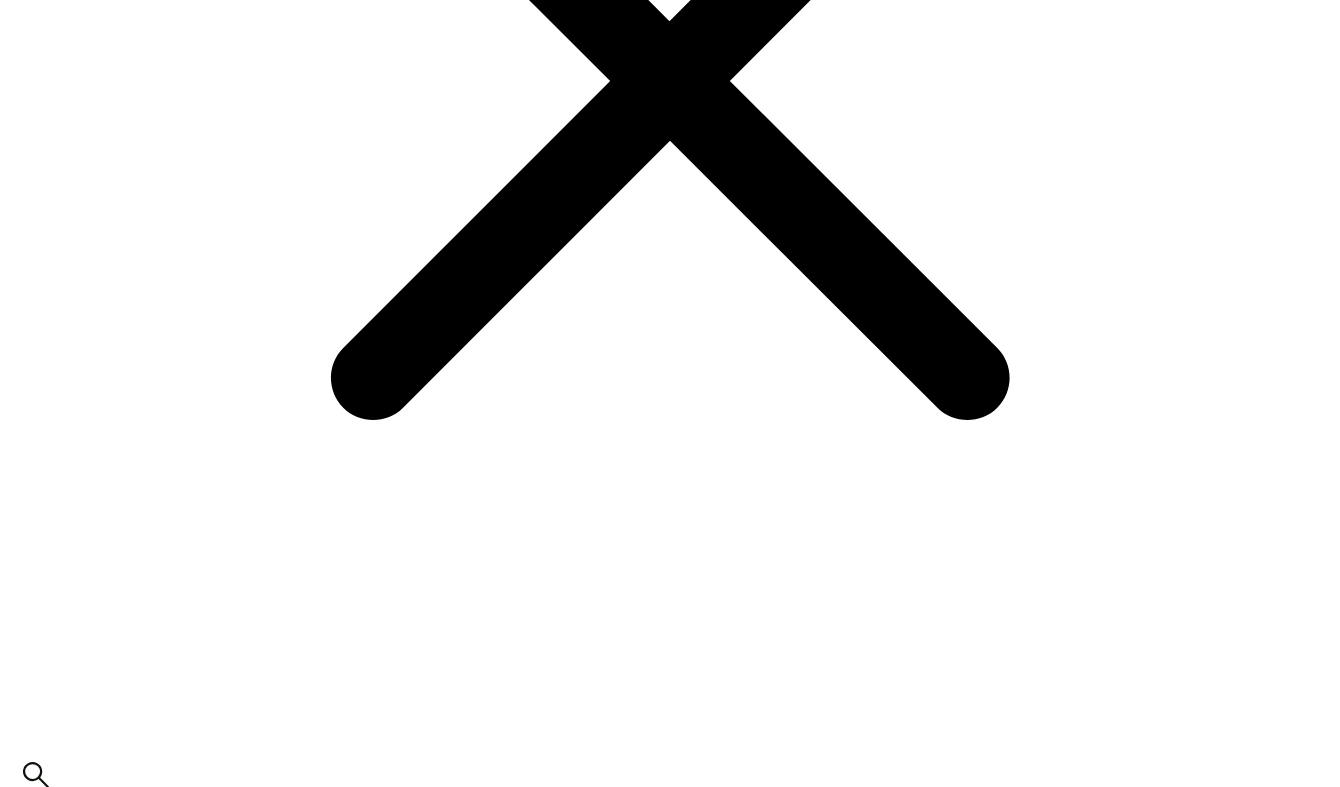 click at bounding box center (121, 21947) 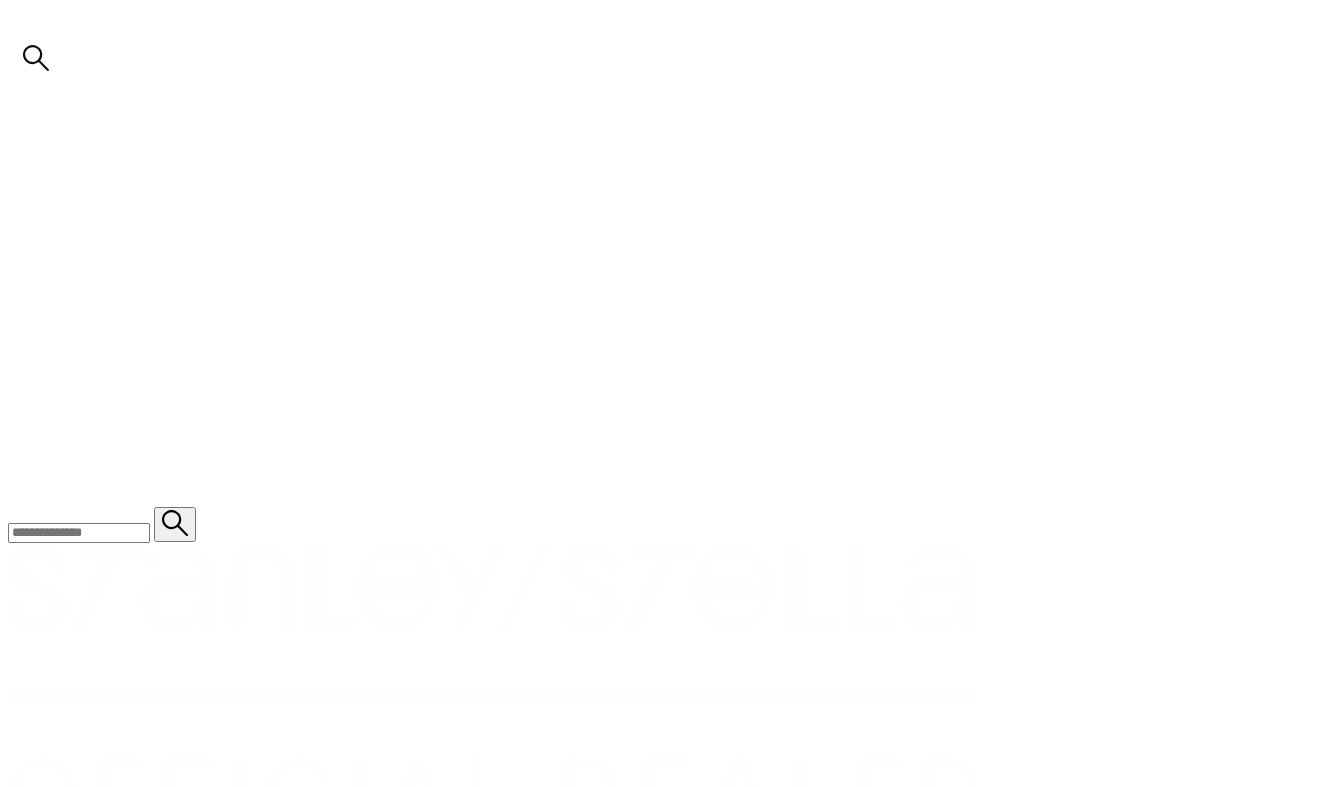 scroll, scrollTop: 1408, scrollLeft: 0, axis: vertical 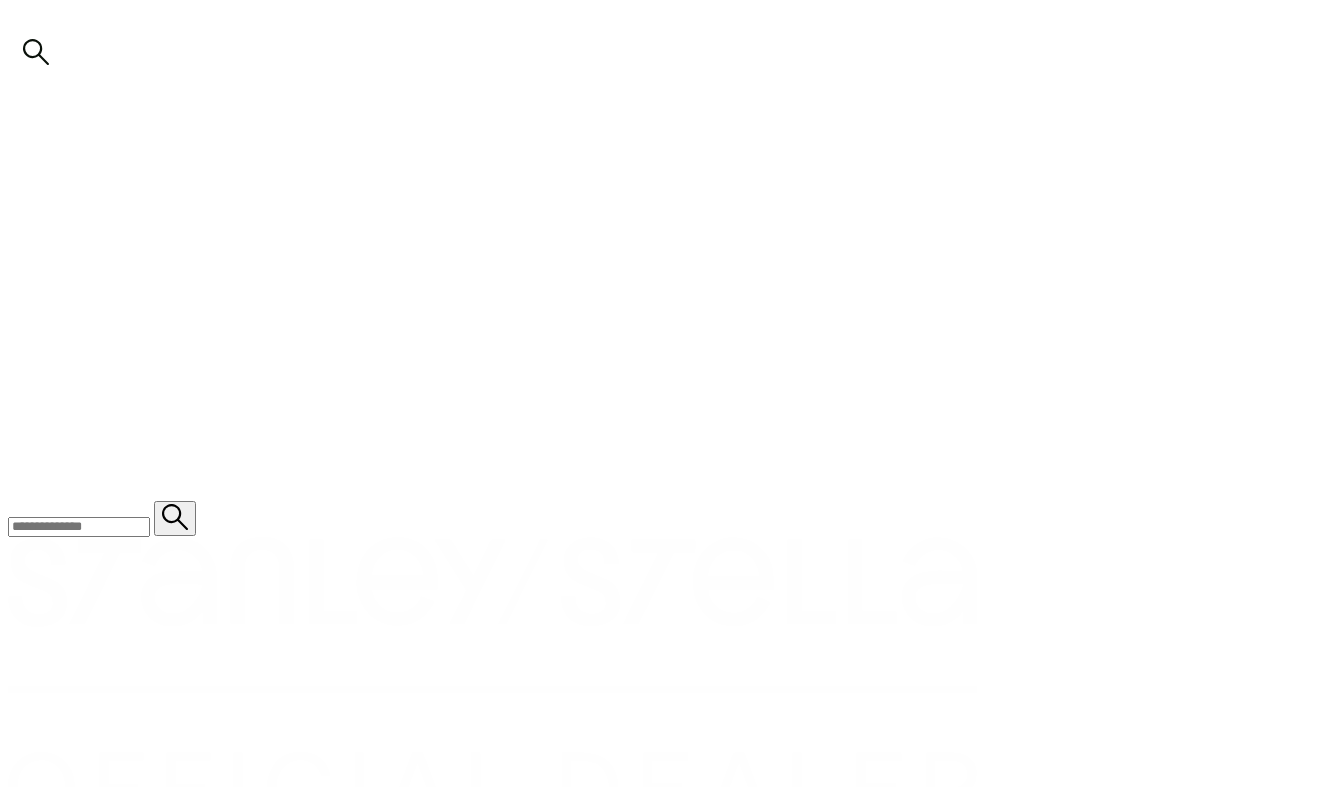 click on "add to quote" at bounding box center [670, 22285] 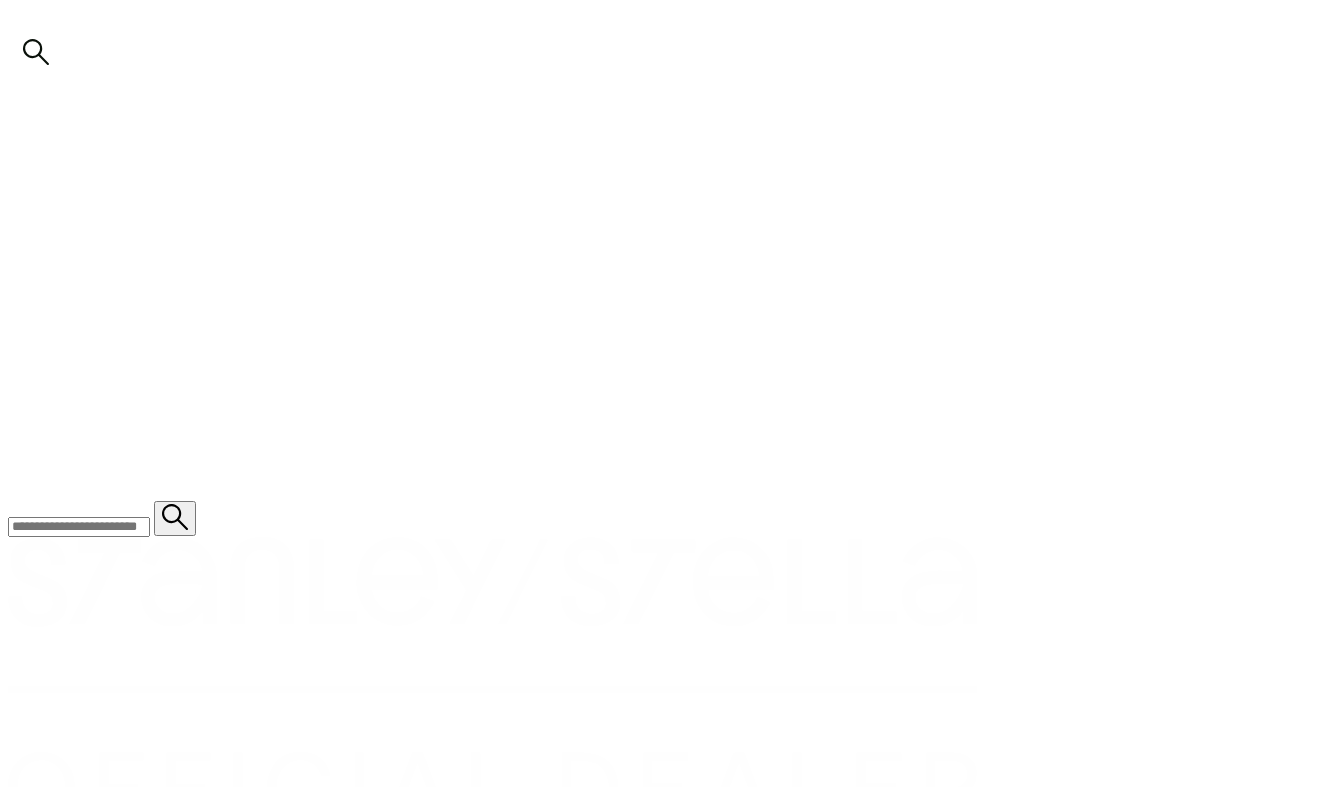 click on "View Quote" at bounding box center (46, 23998) 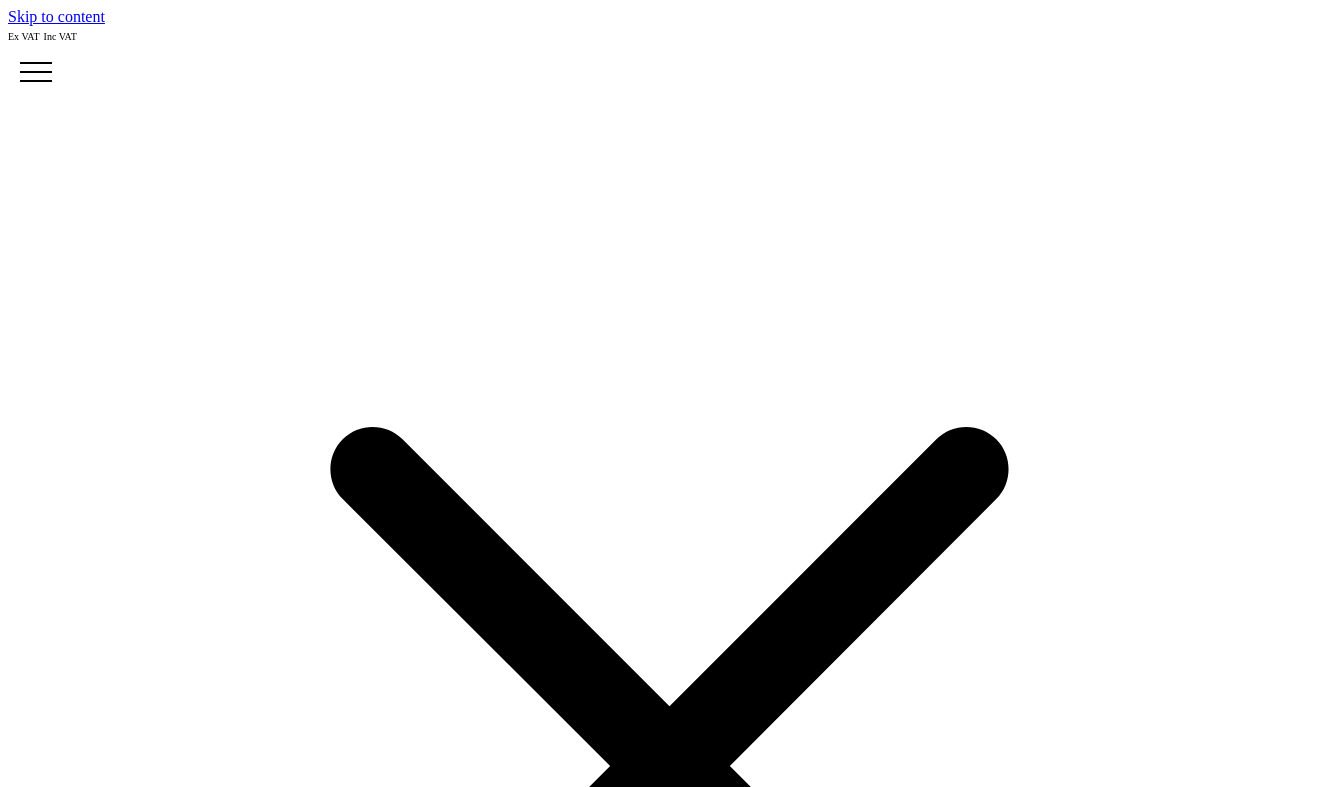 scroll, scrollTop: 0, scrollLeft: 0, axis: both 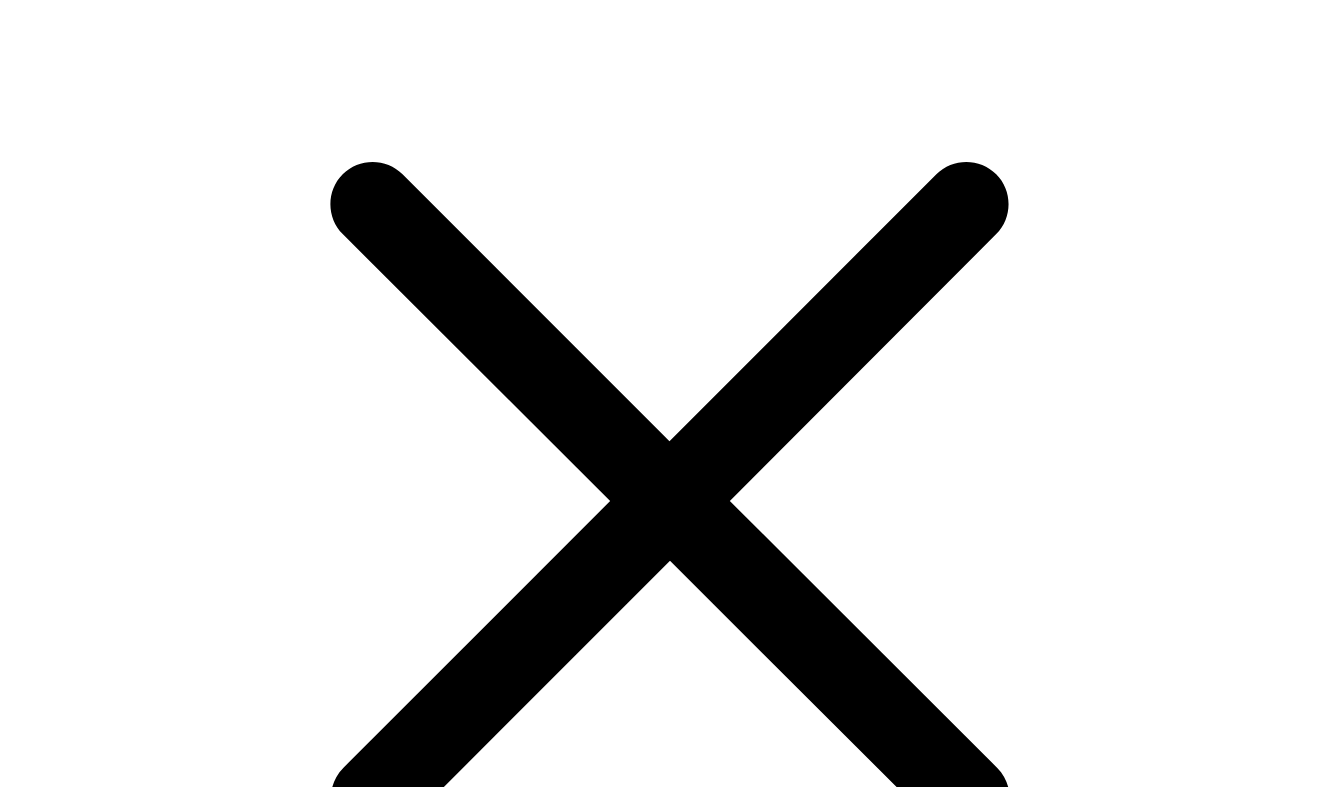 click on "proceed to next step" at bounding box center [76, 18014] 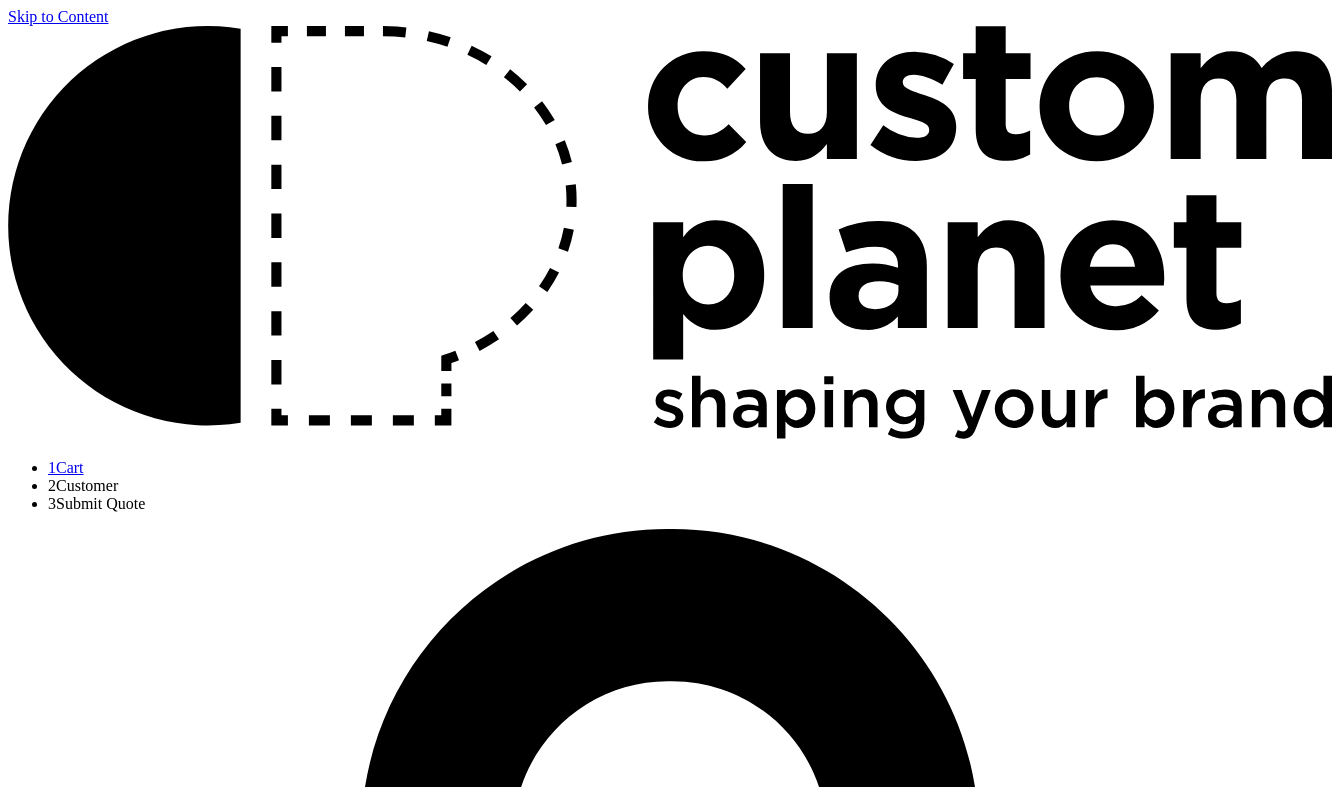 scroll, scrollTop: 0, scrollLeft: 0, axis: both 